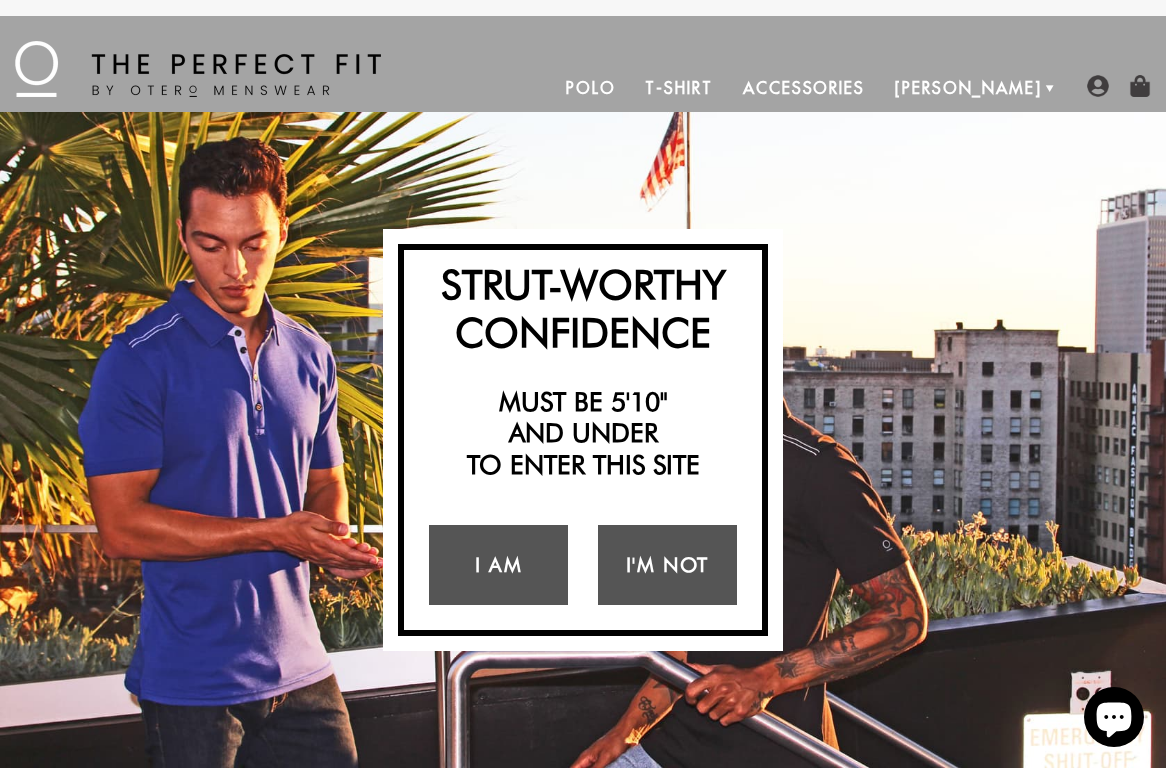 scroll, scrollTop: 2320, scrollLeft: 0, axis: vertical 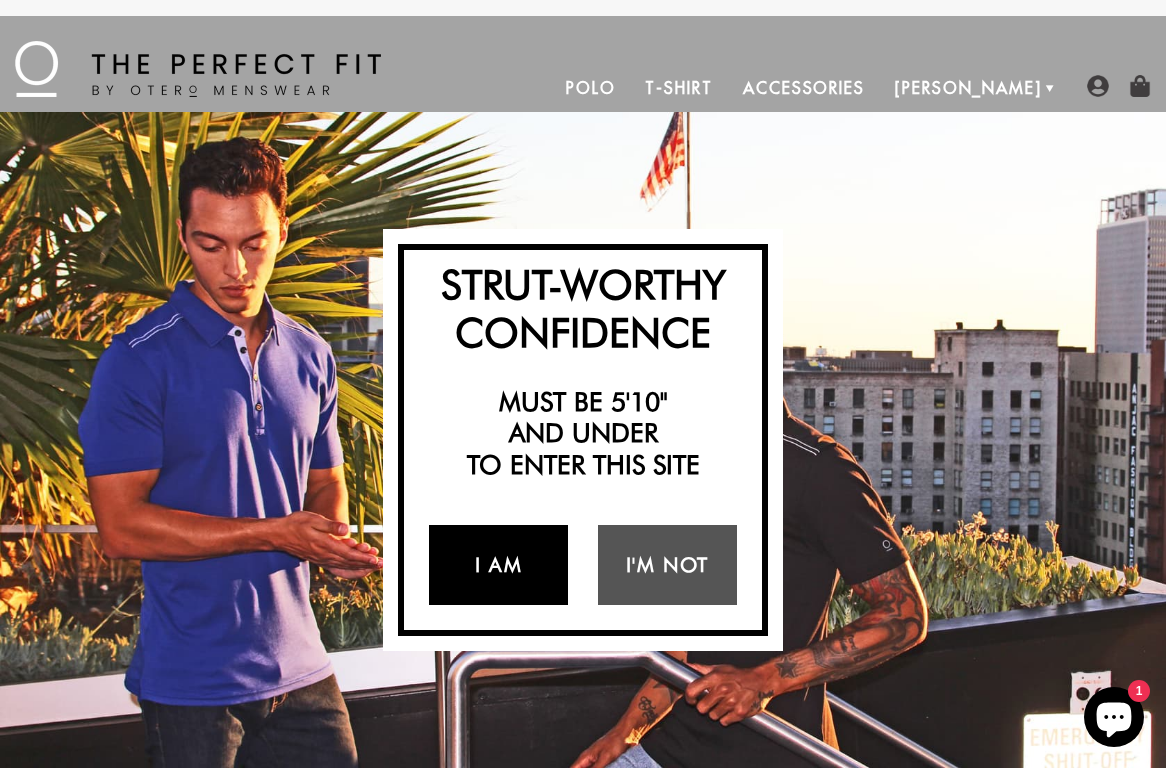 click on "I Am" at bounding box center [498, 565] 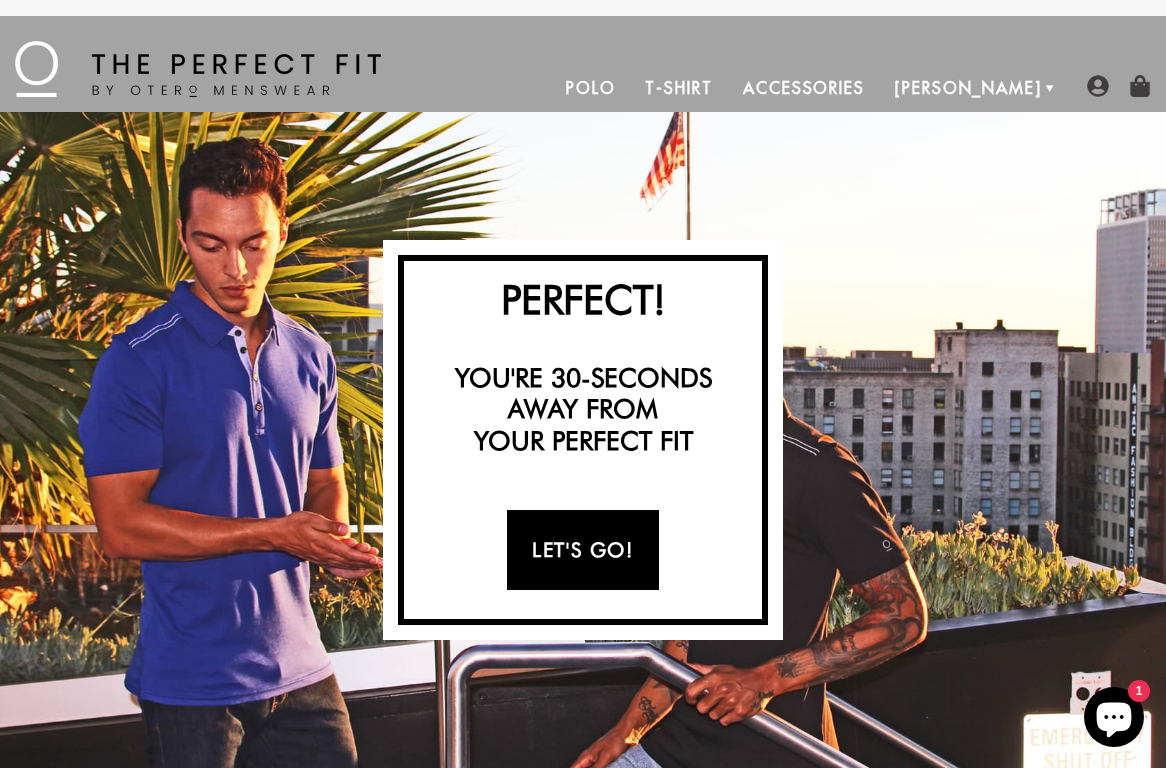 click on "Let's Go!" at bounding box center (582, 550) 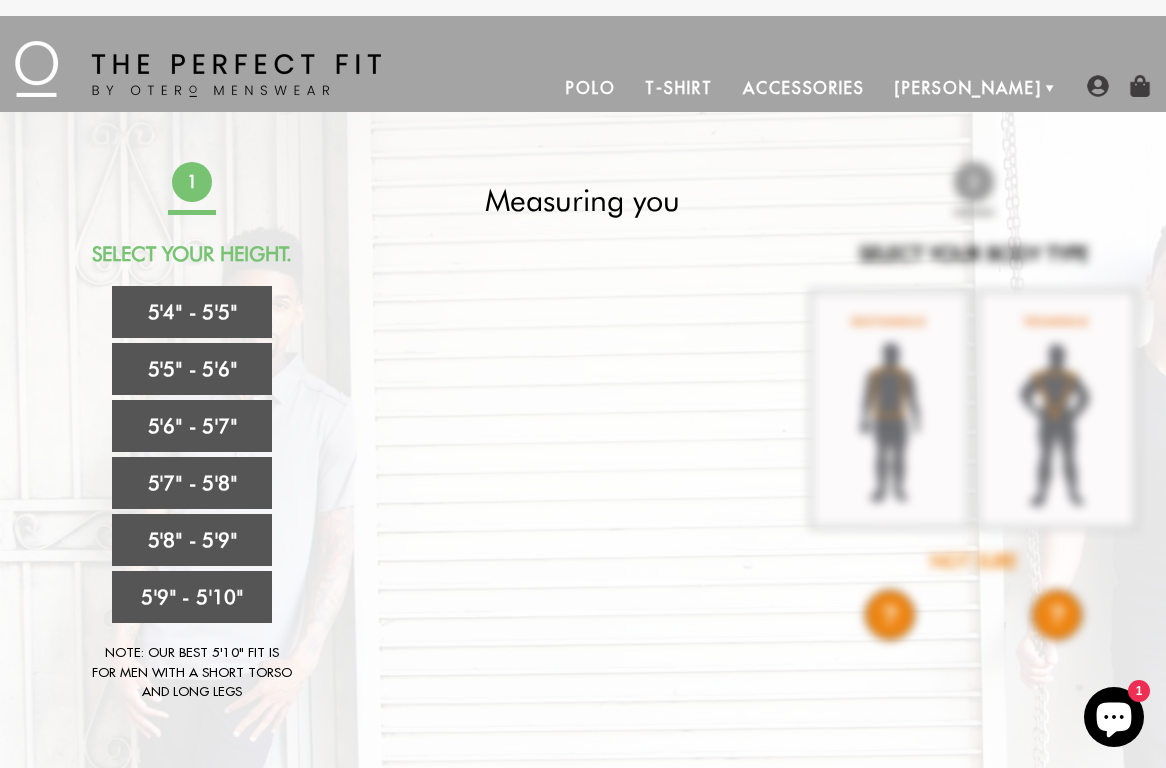 scroll, scrollTop: 0, scrollLeft: 0, axis: both 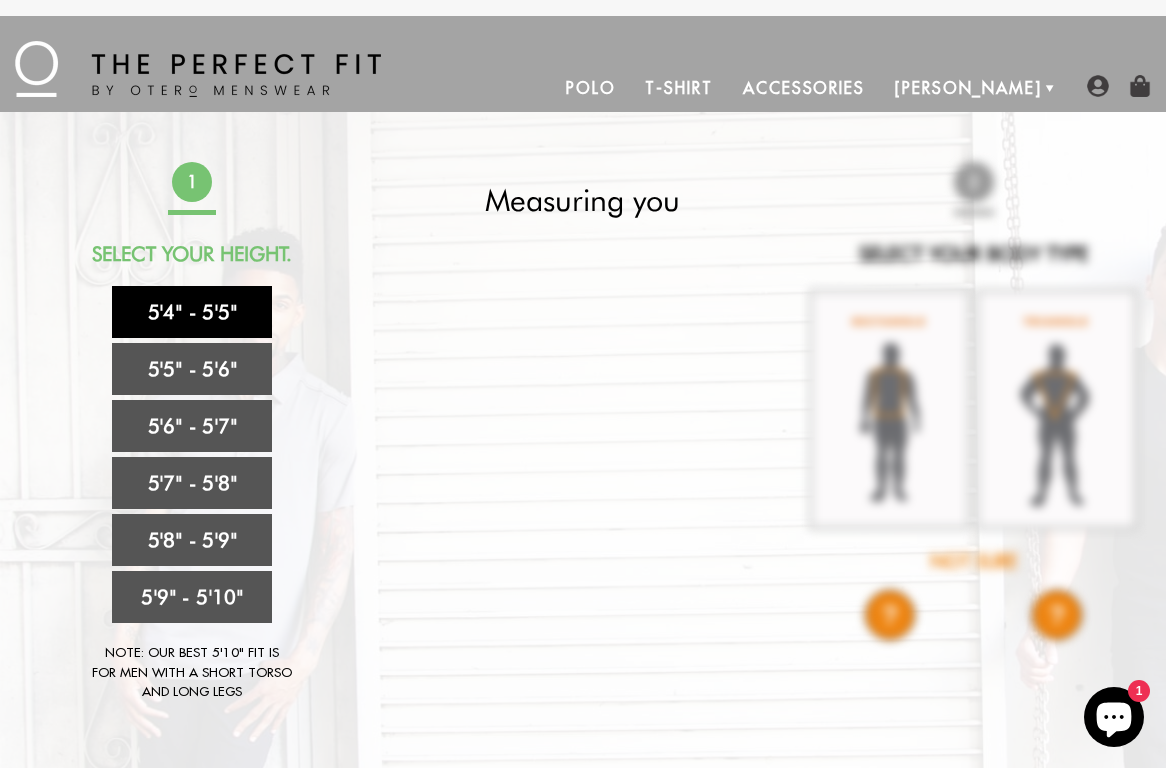 click on "5'4" - 5'5"" at bounding box center (192, 312) 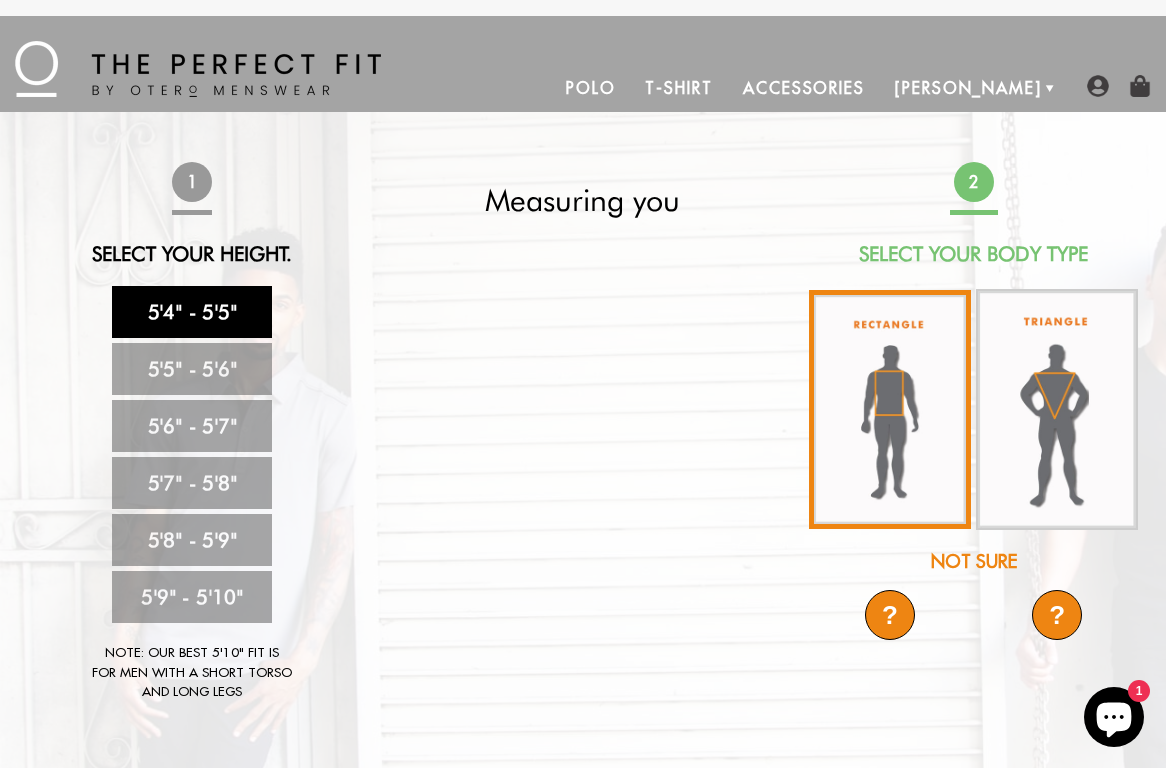 click at bounding box center (890, 409) 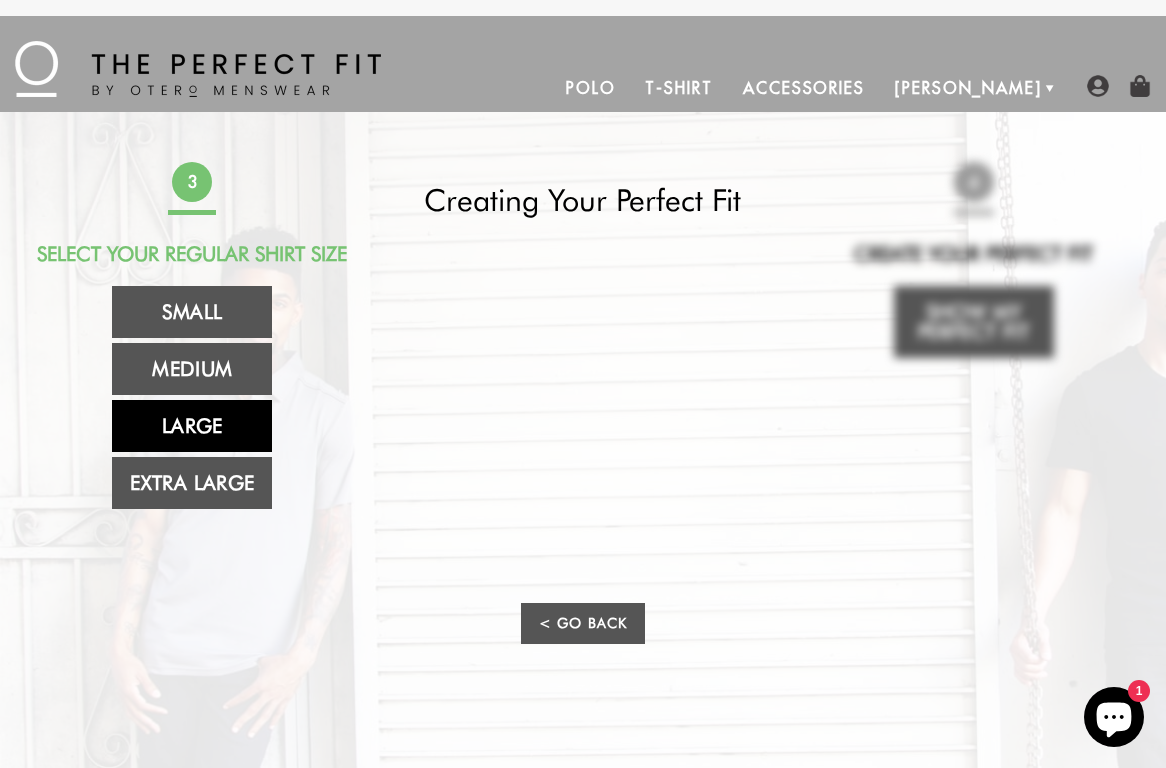 click on "Large" at bounding box center [192, 426] 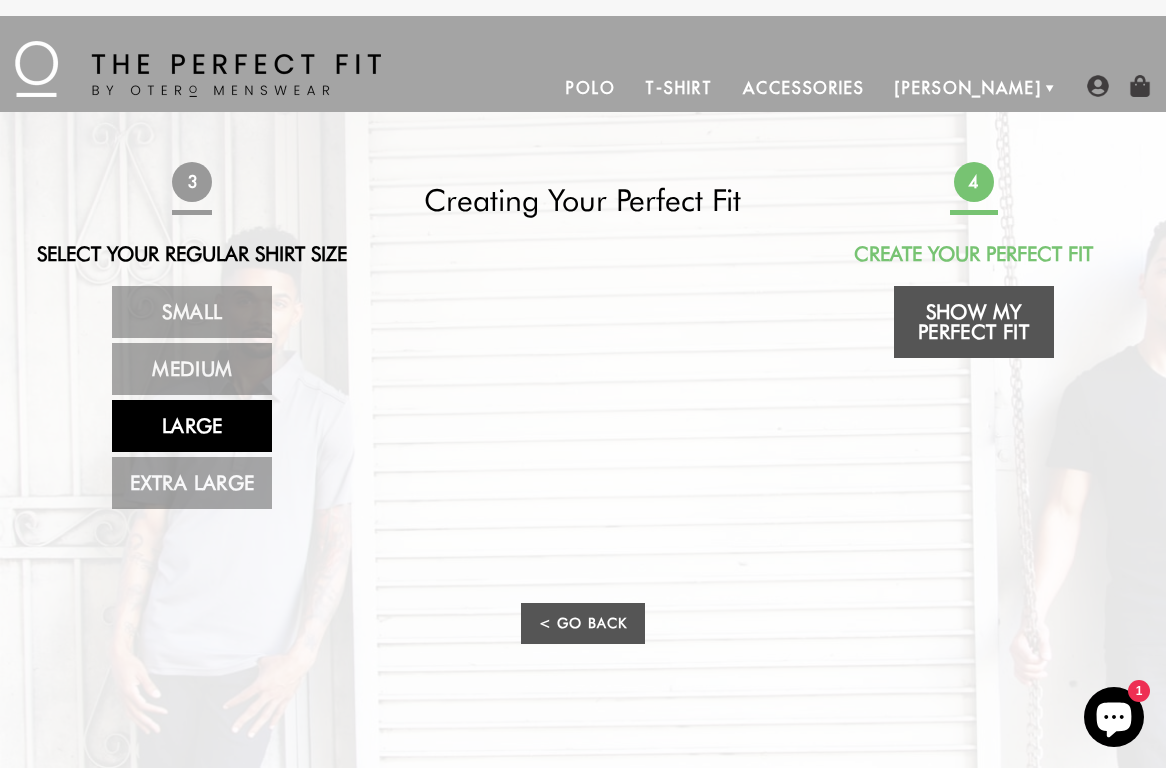scroll, scrollTop: 0, scrollLeft: 0, axis: both 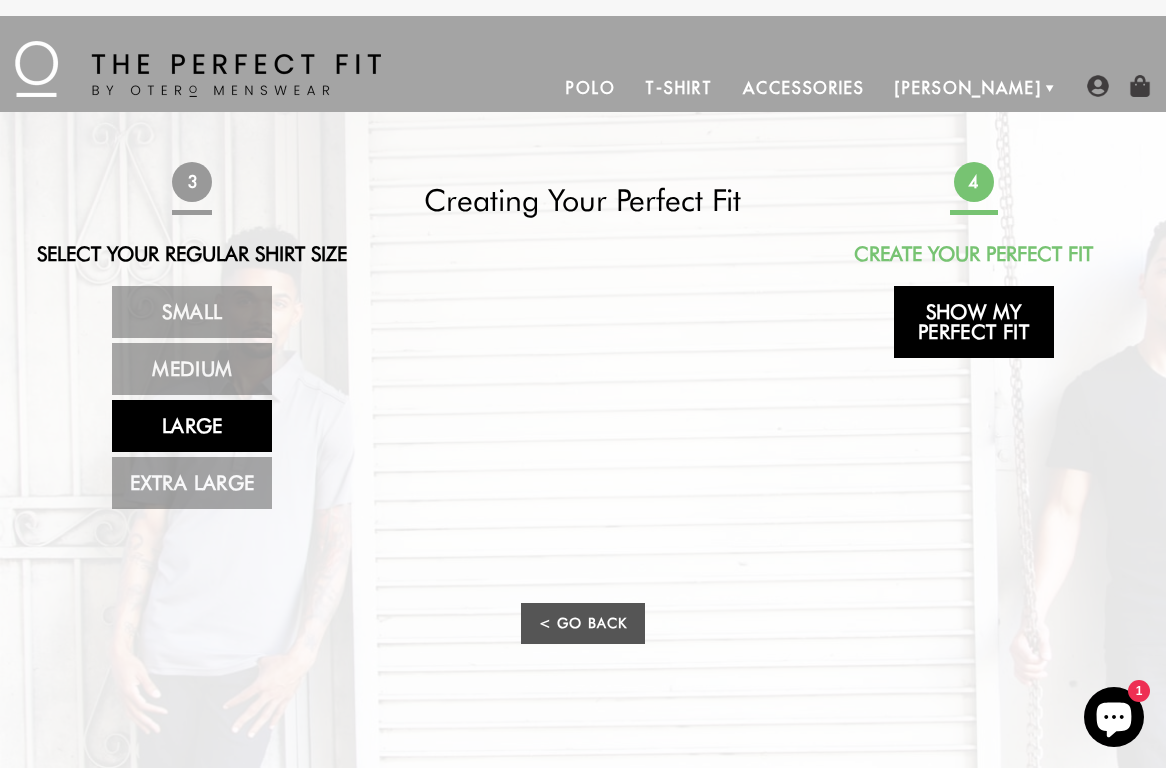 click on "Show My Perfect Fit" at bounding box center [974, 322] 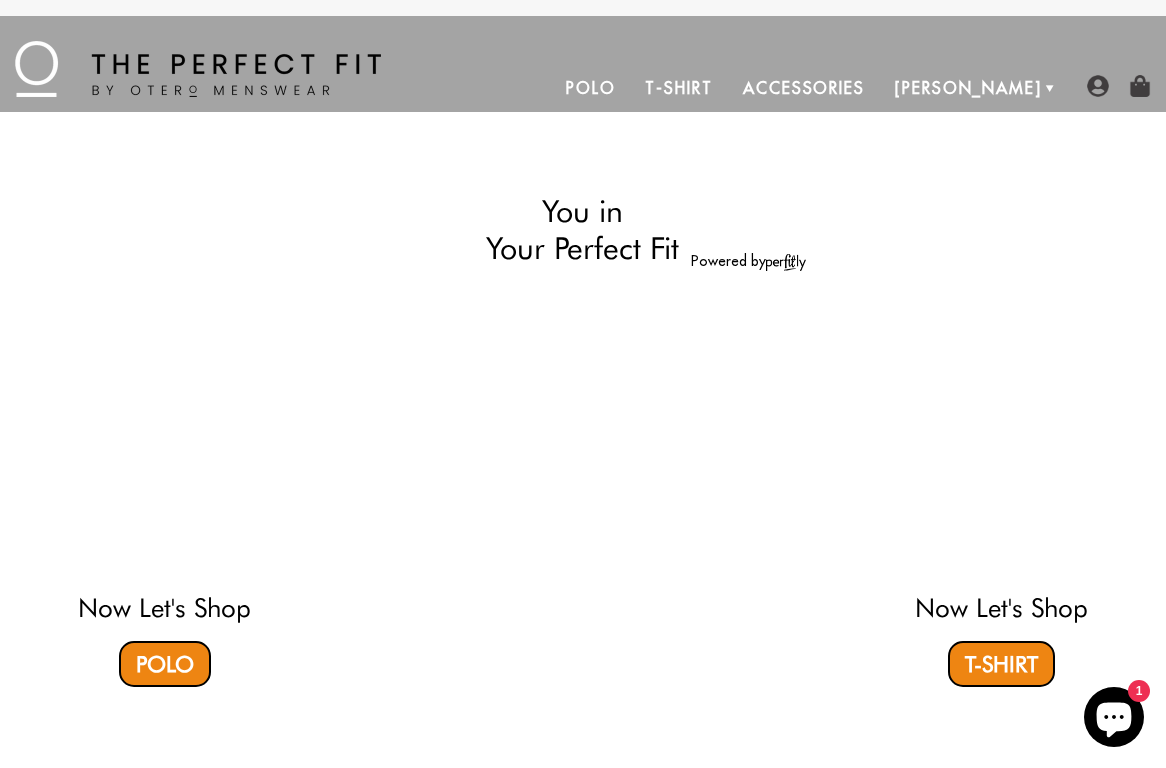 select on "L" 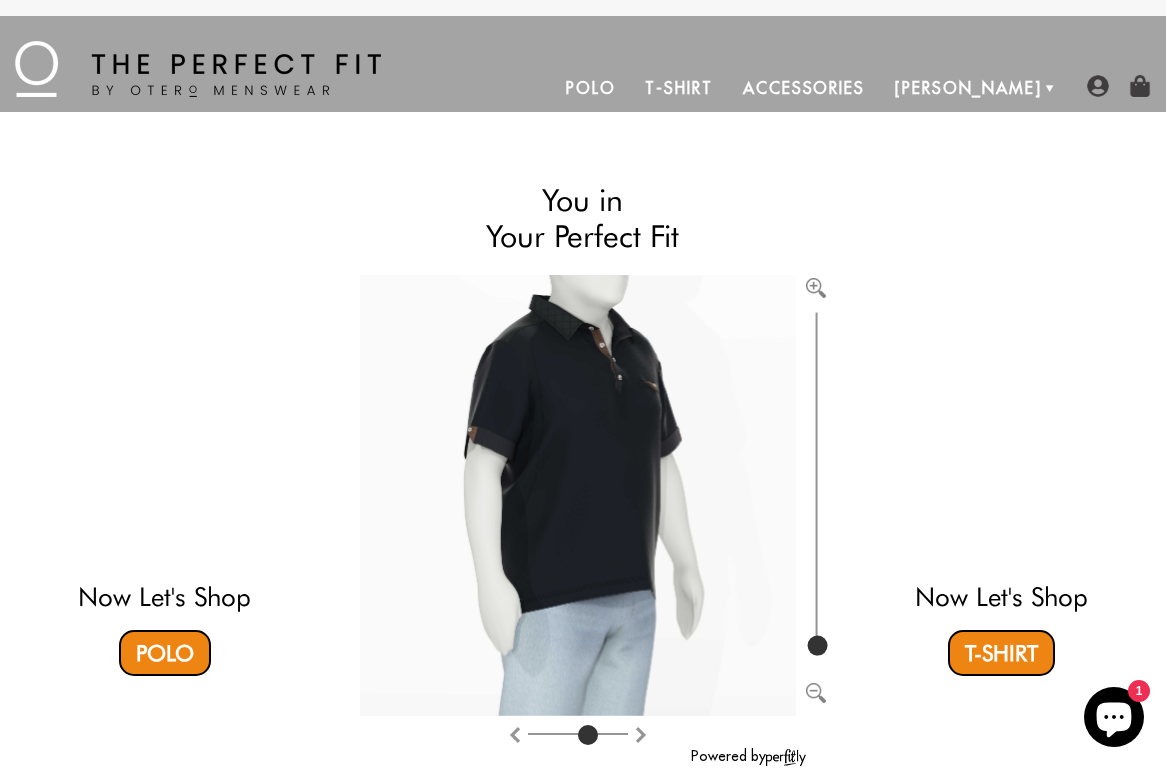 type on "4" 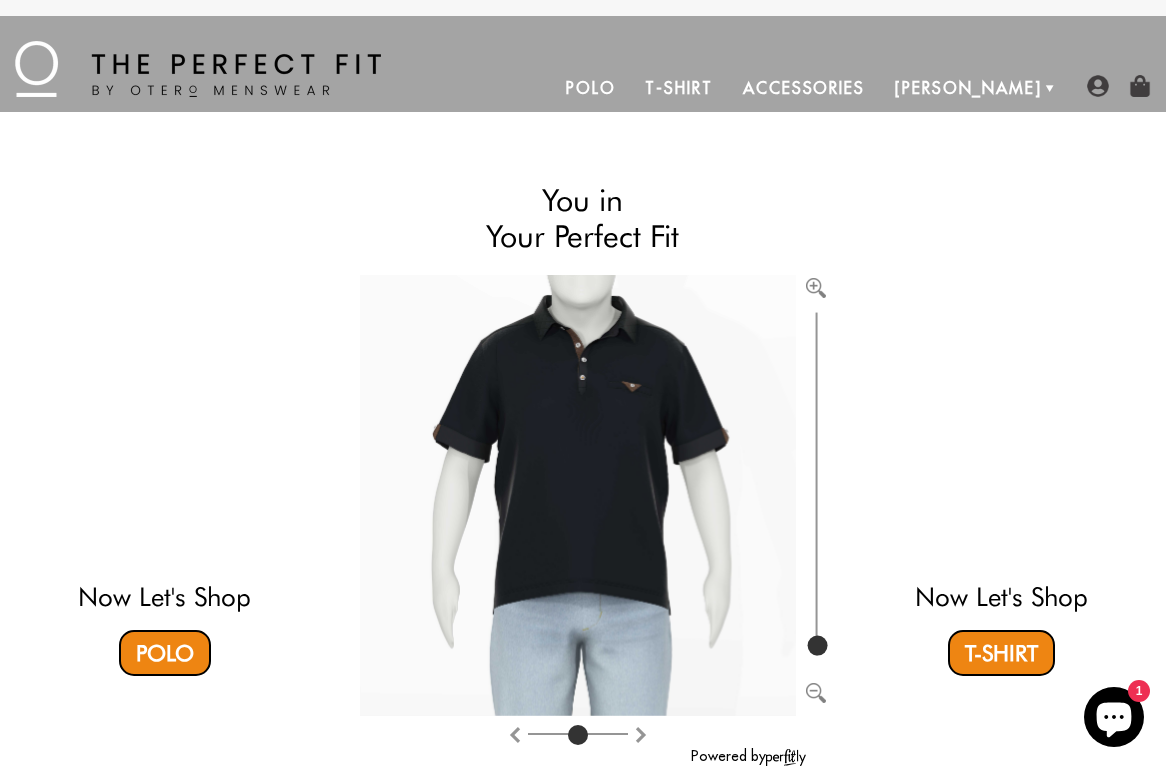 click at bounding box center (578, 738) 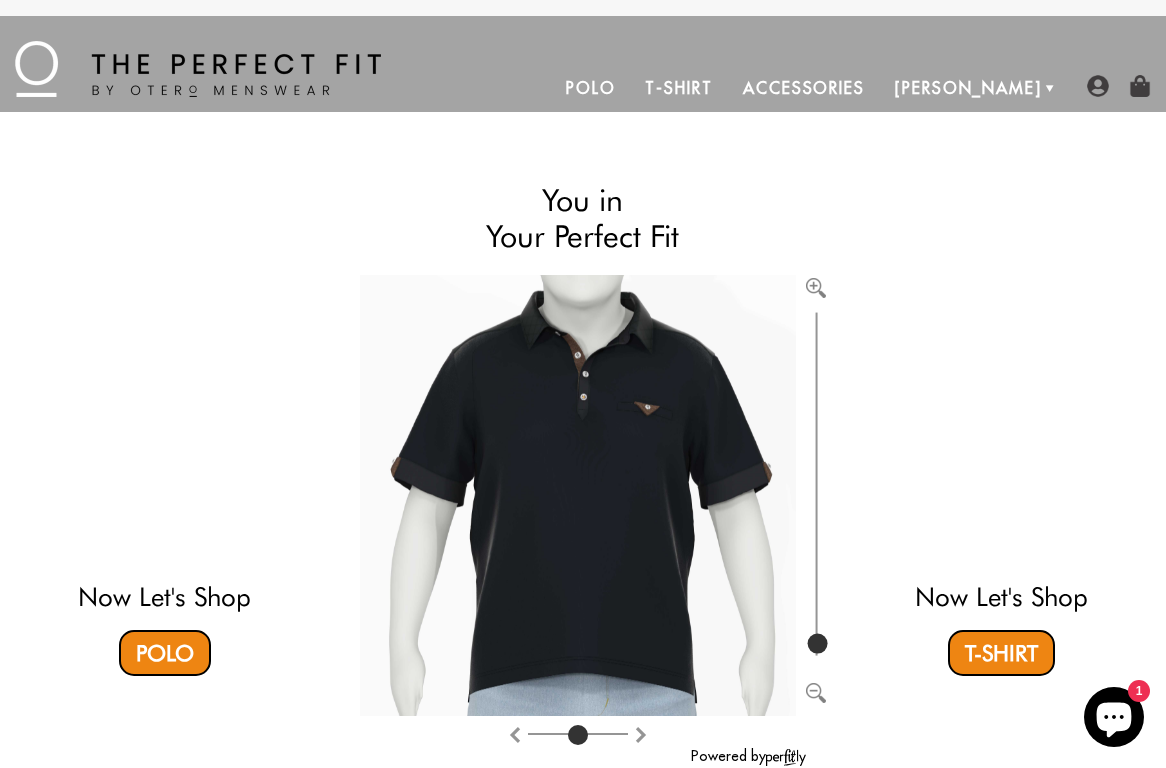 type on "100" 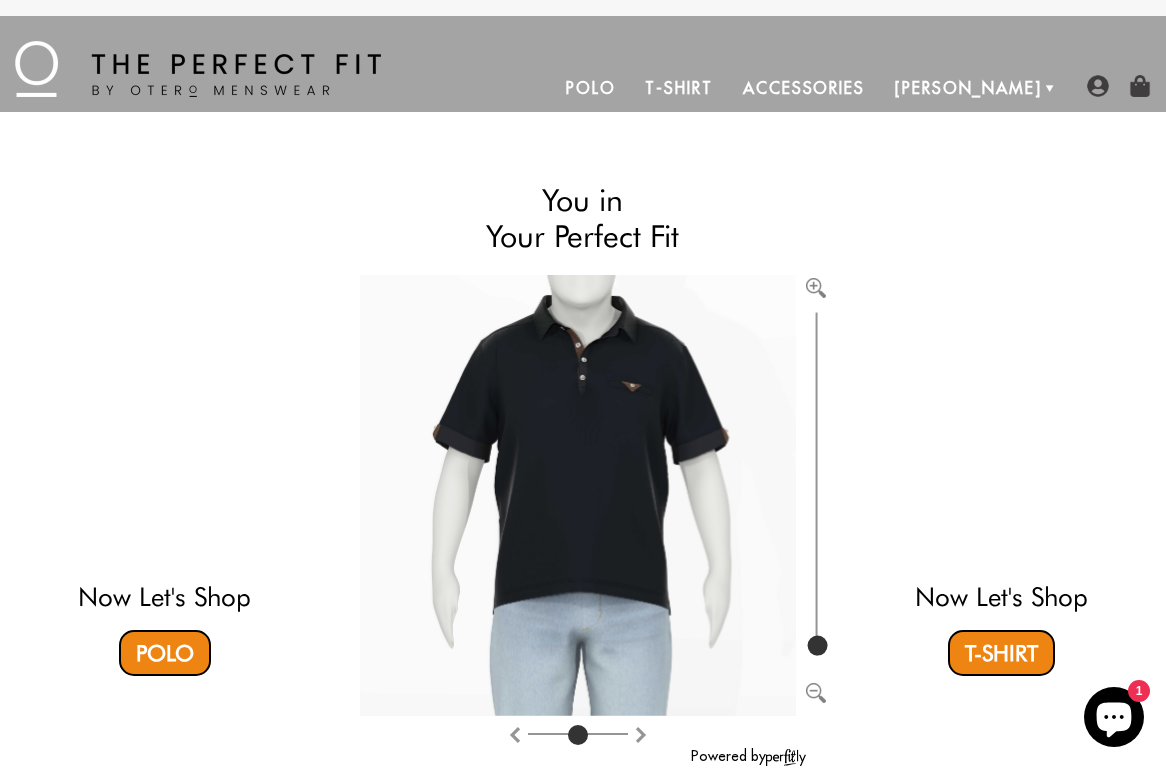 drag, startPoint x: 818, startPoint y: 644, endPoint x: 808, endPoint y: 685, distance: 42.201897 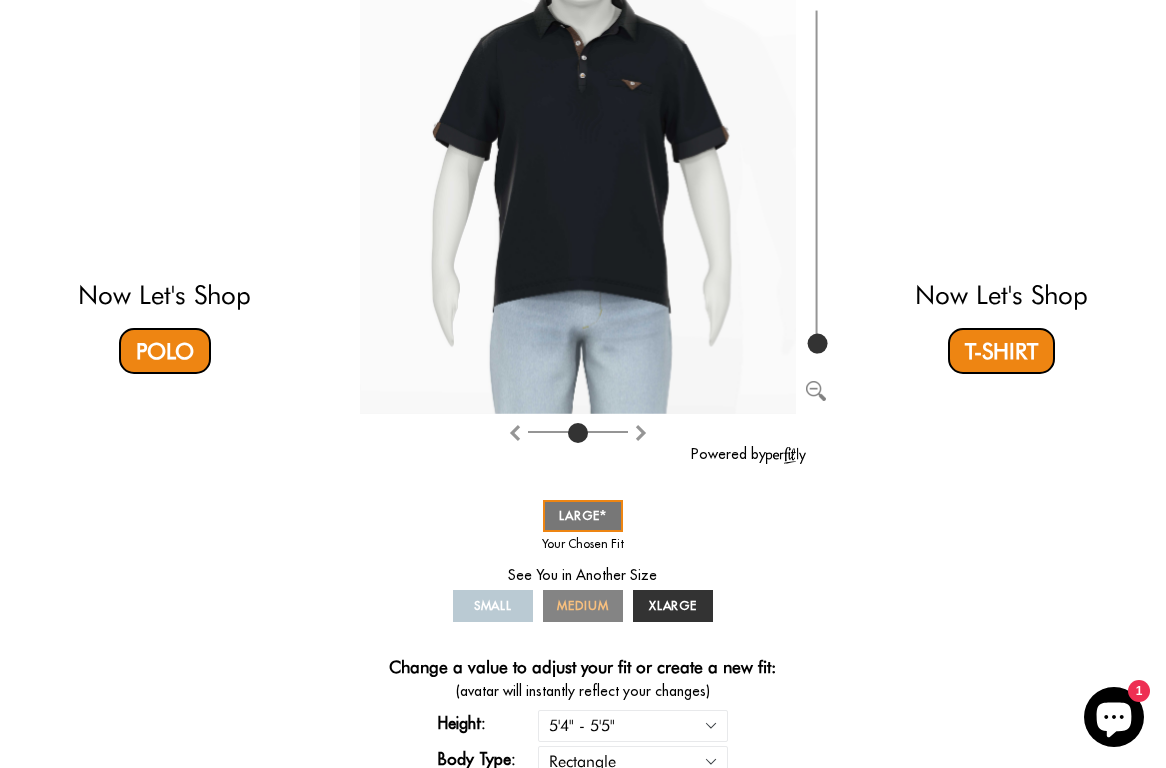 scroll, scrollTop: 306, scrollLeft: 0, axis: vertical 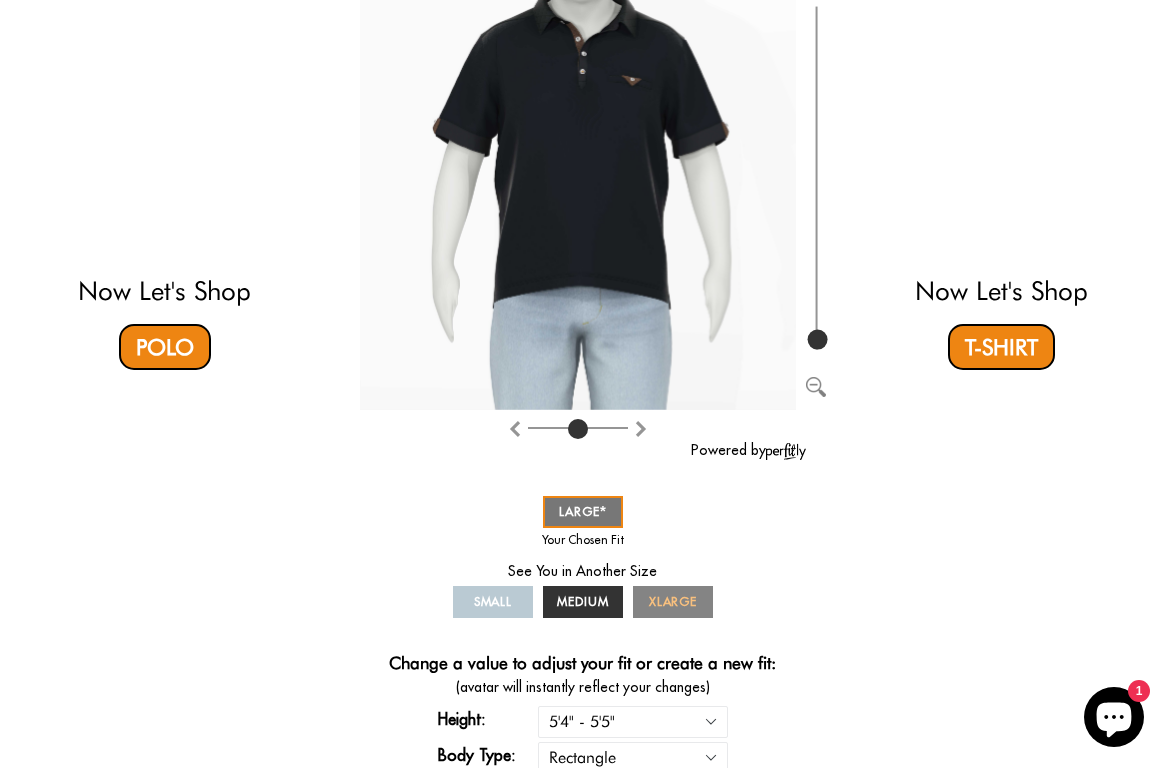 click on "XLARGE" at bounding box center [673, 601] 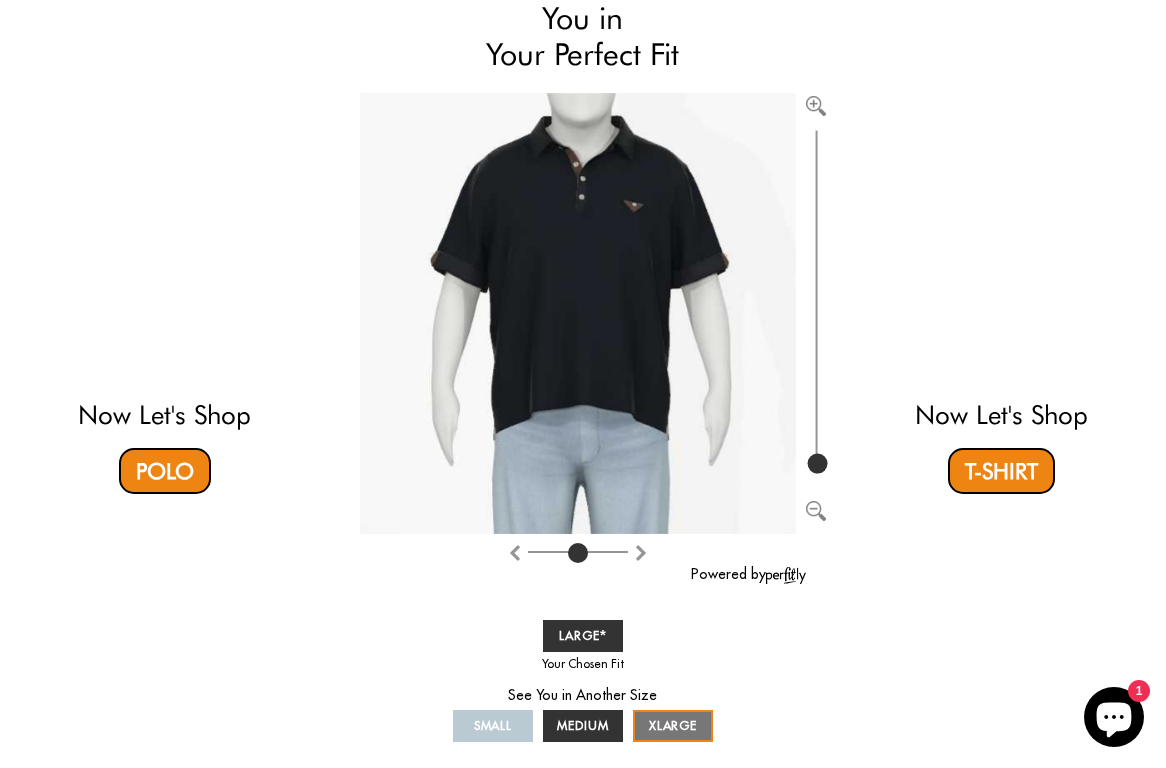 scroll, scrollTop: 177, scrollLeft: 0, axis: vertical 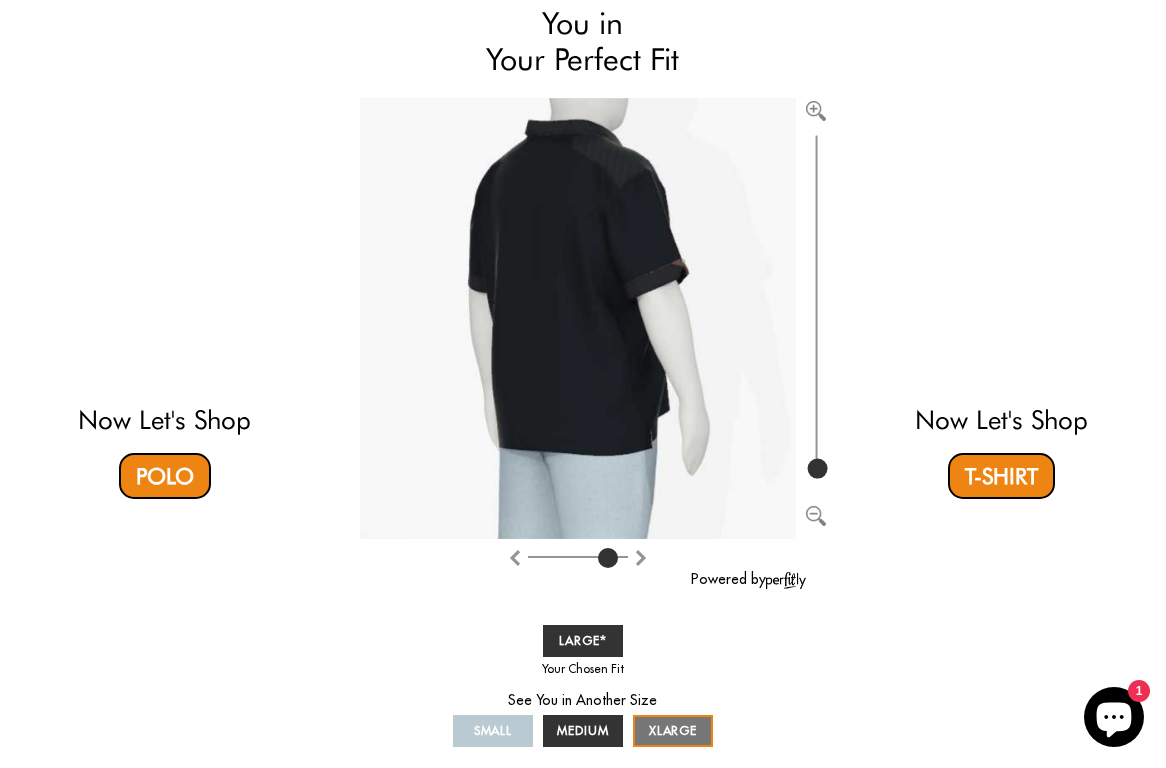 drag, startPoint x: 574, startPoint y: 553, endPoint x: 605, endPoint y: 556, distance: 31.144823 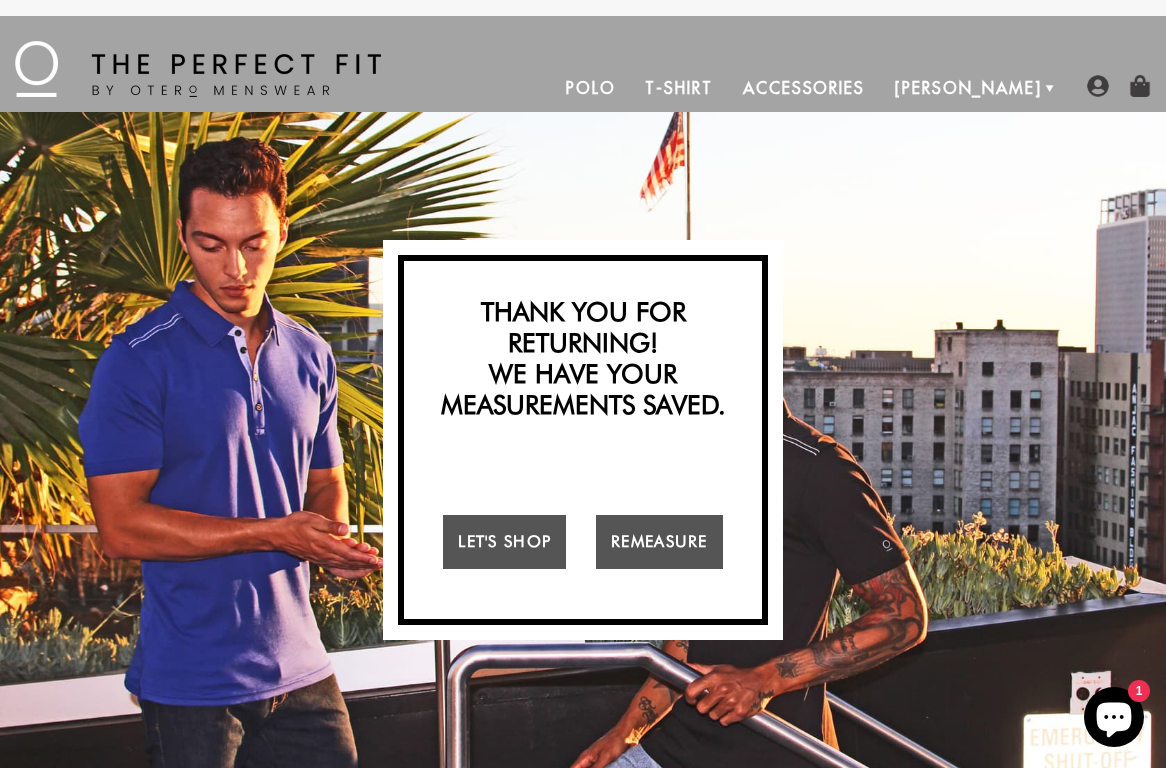 scroll, scrollTop: 0, scrollLeft: 0, axis: both 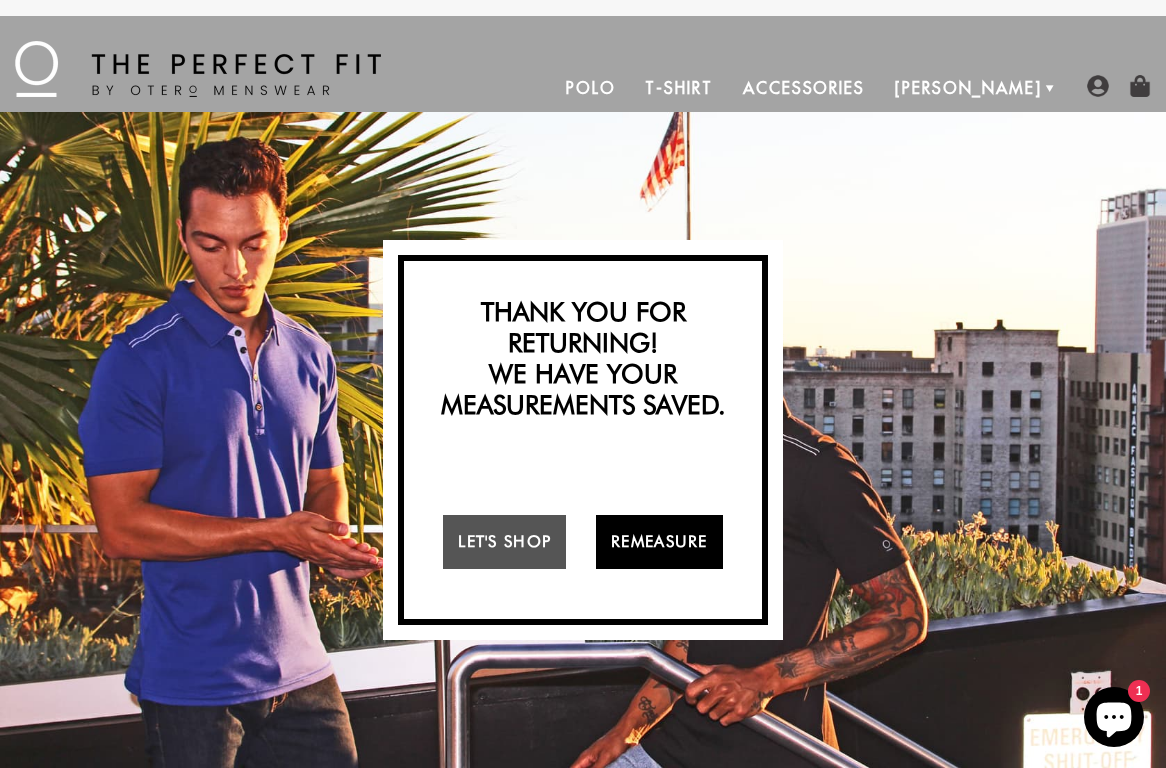 click on "Remeasure" at bounding box center (659, 542) 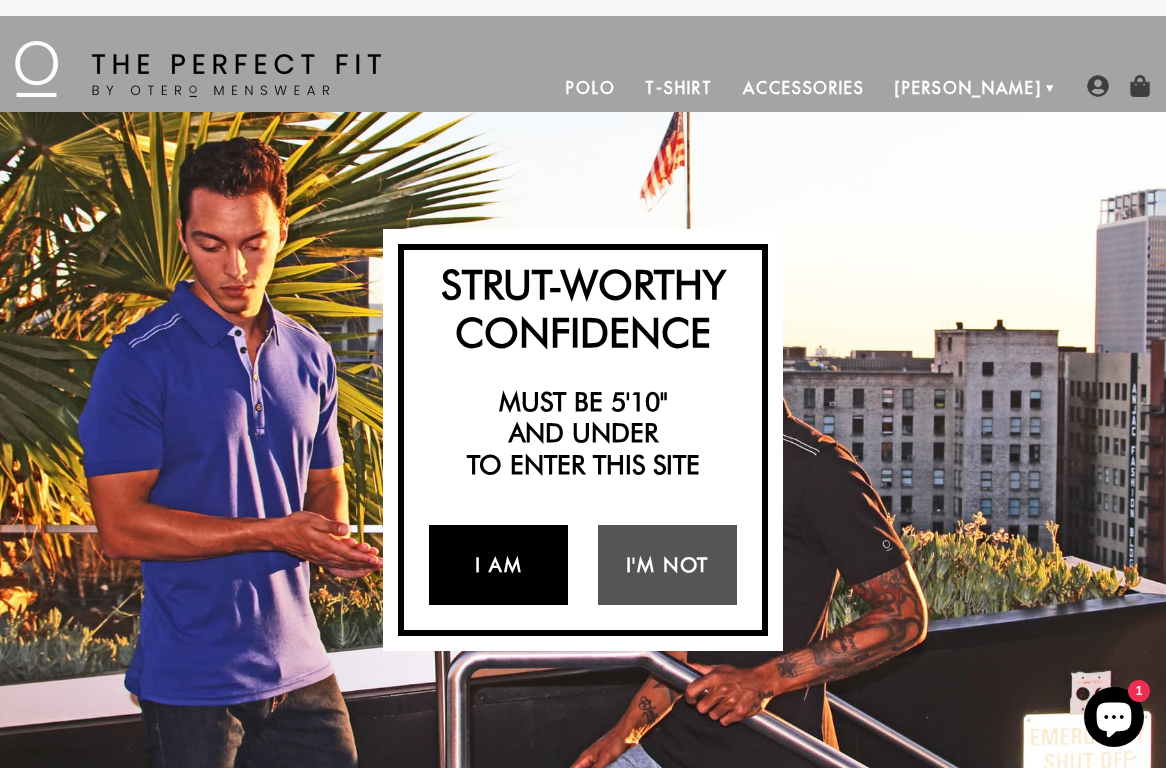 click on "I Am" at bounding box center [498, 565] 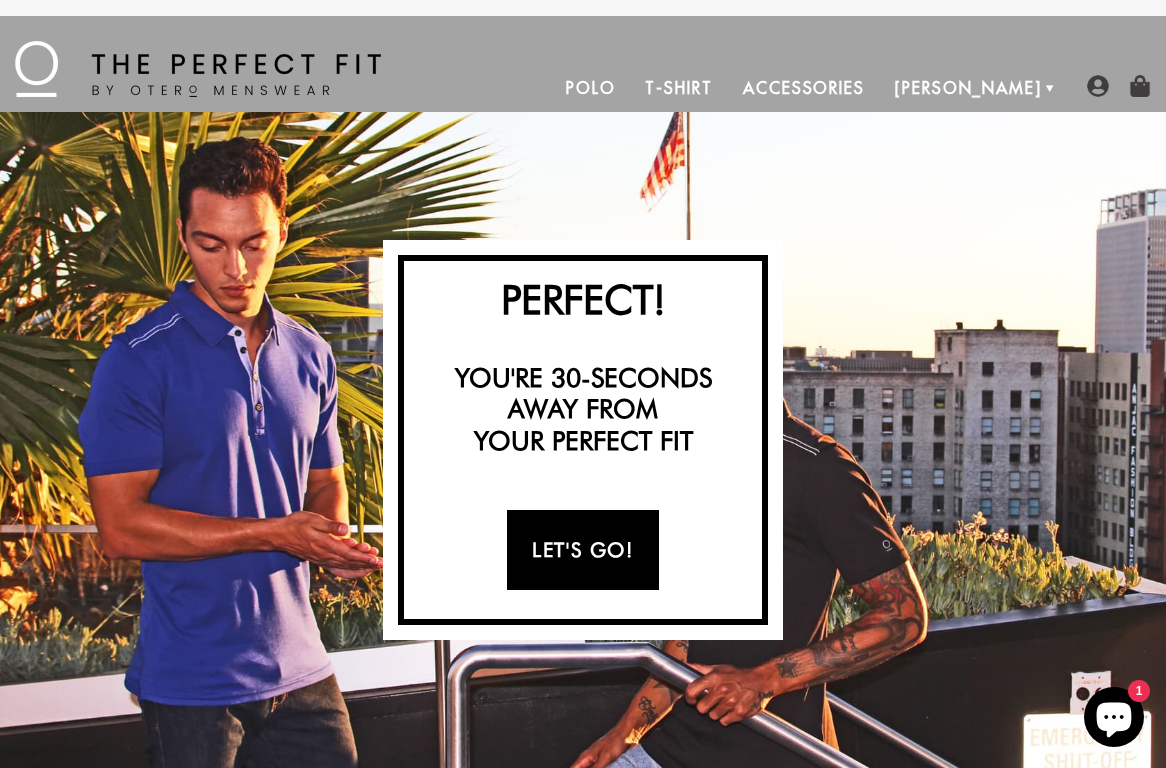 click on "Let's Go!" at bounding box center (582, 550) 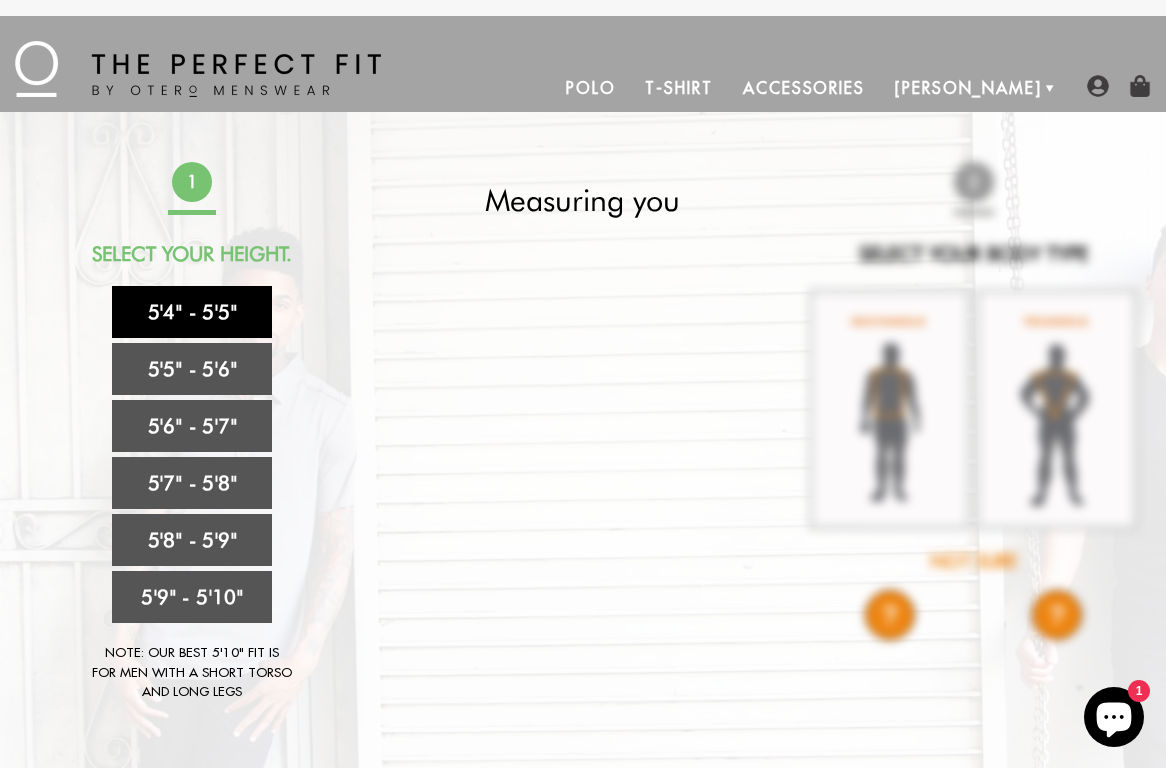 click on "5'4" - 5'5"" at bounding box center [192, 312] 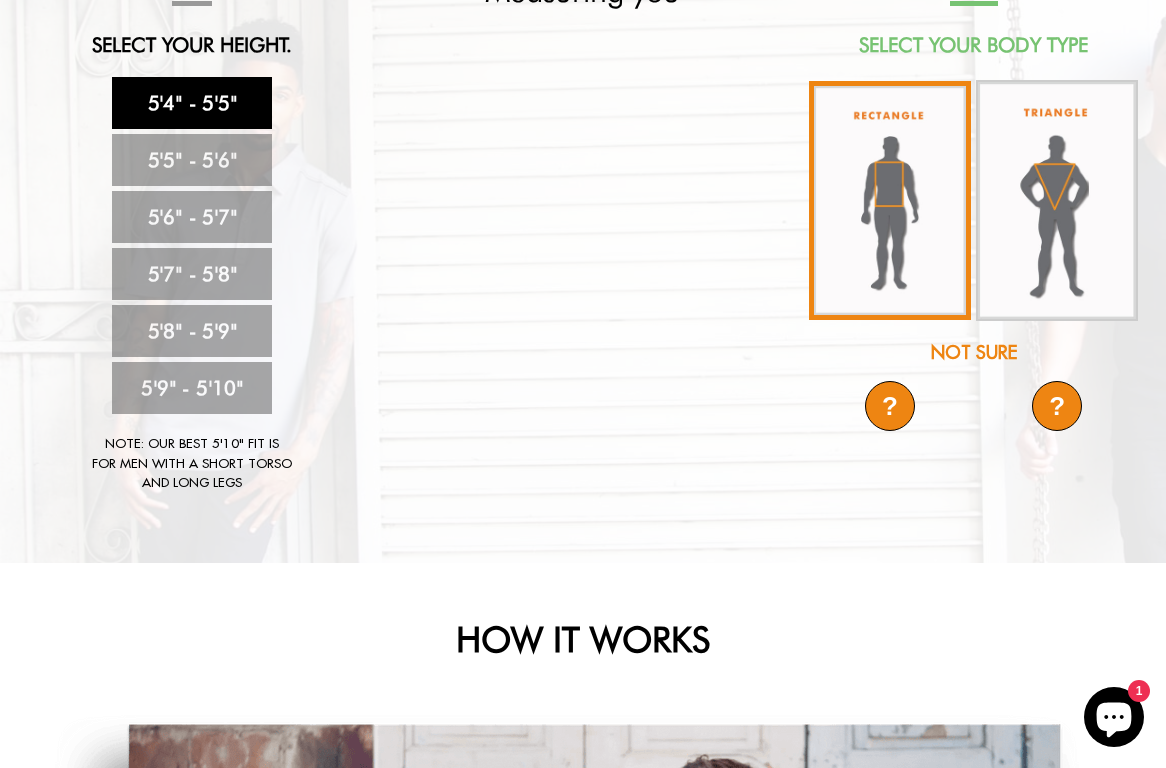 scroll, scrollTop: 211, scrollLeft: 0, axis: vertical 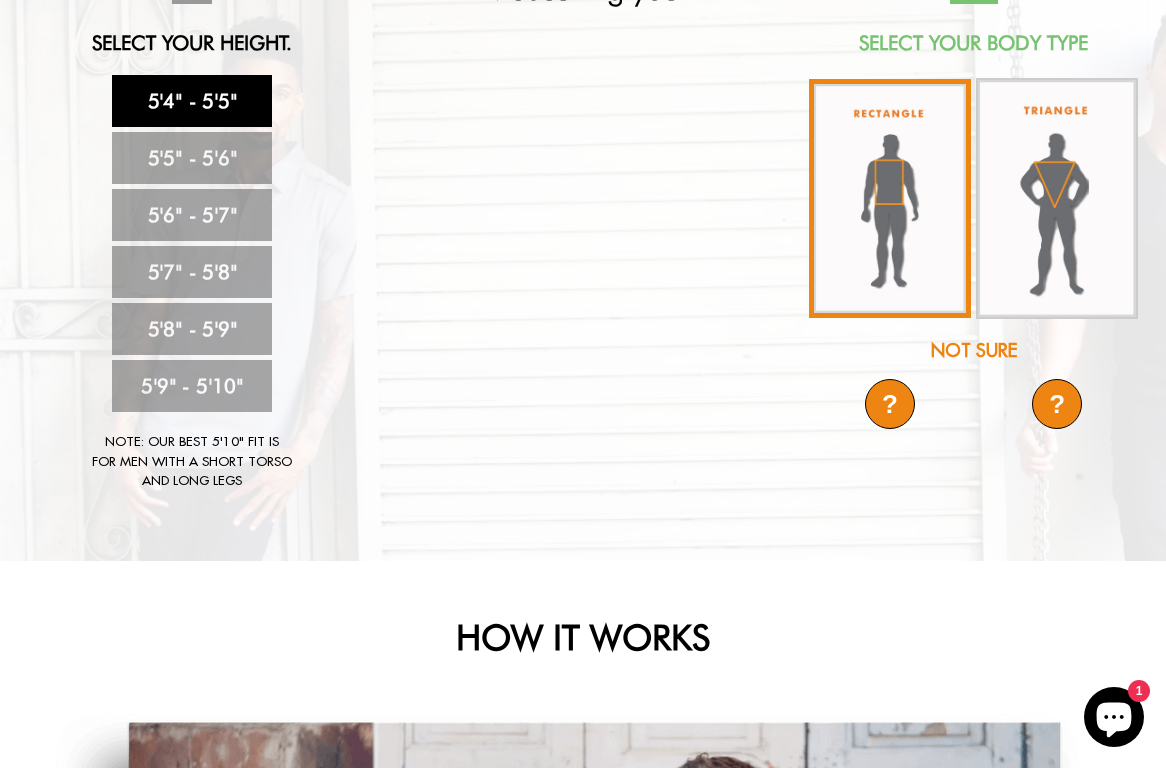 click at bounding box center [890, 198] 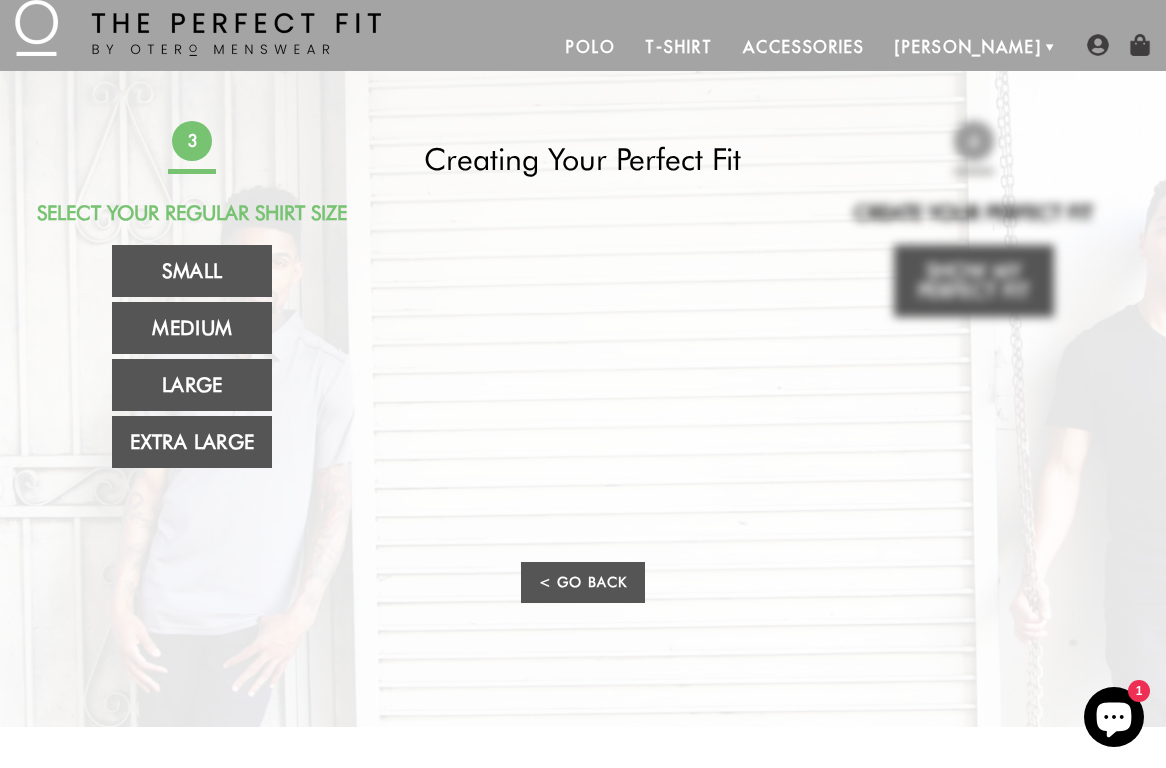 scroll, scrollTop: 39, scrollLeft: 0, axis: vertical 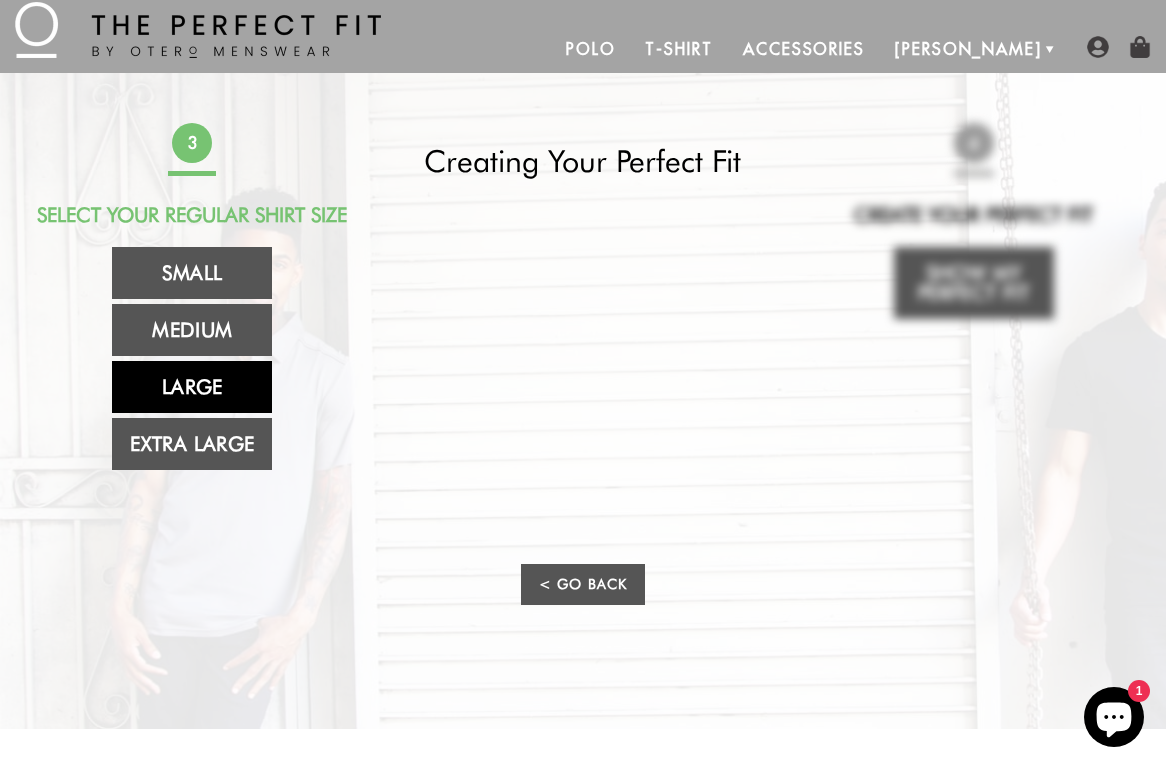 click on "Large" at bounding box center (192, 387) 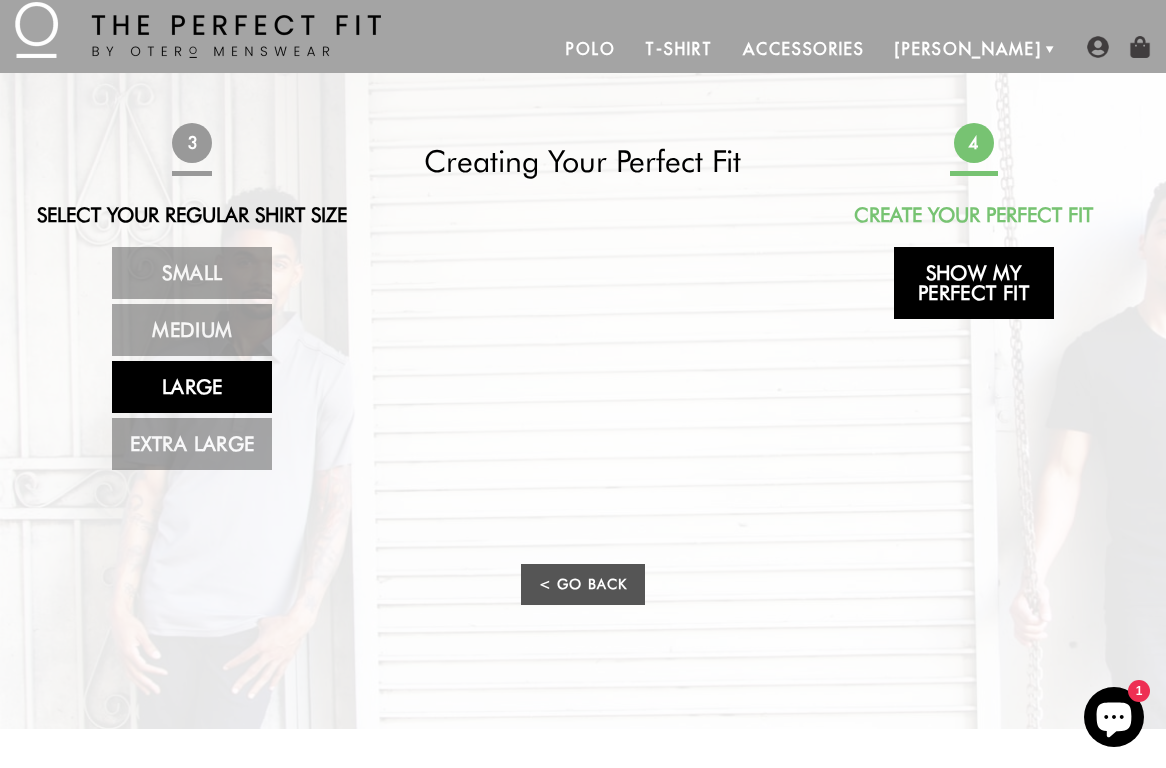click on "Show My Perfect Fit" at bounding box center (974, 283) 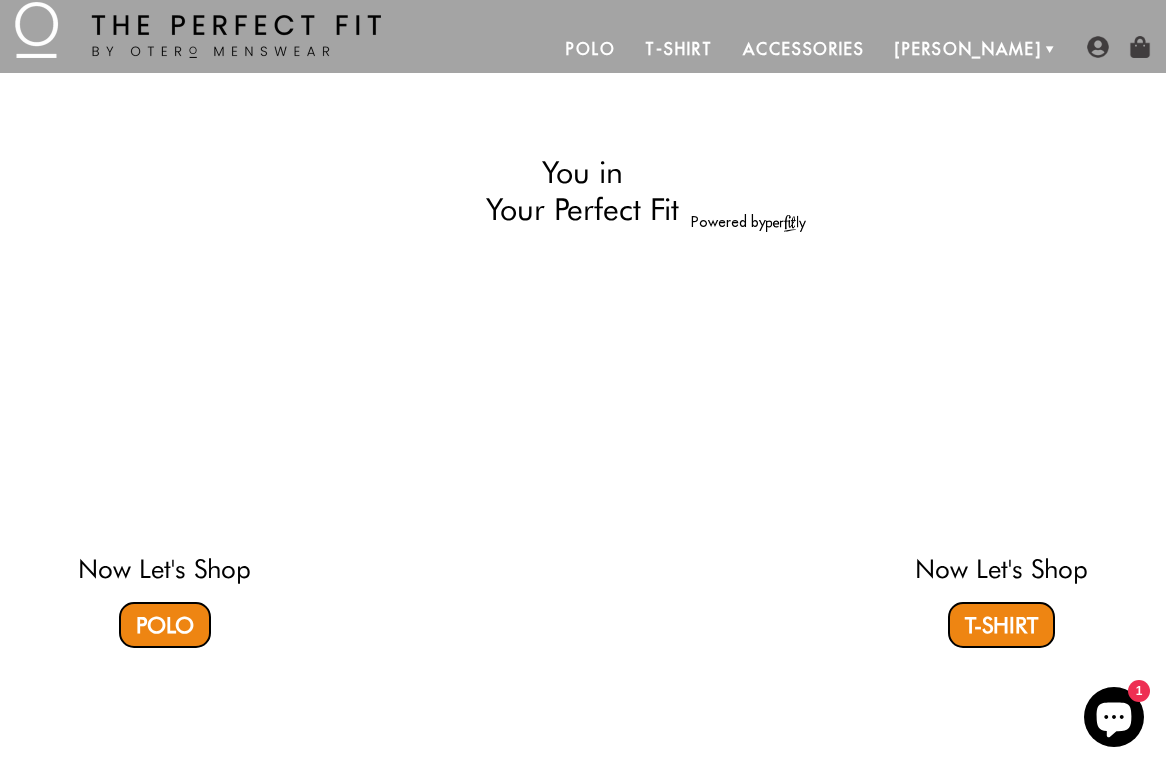 select on "L" 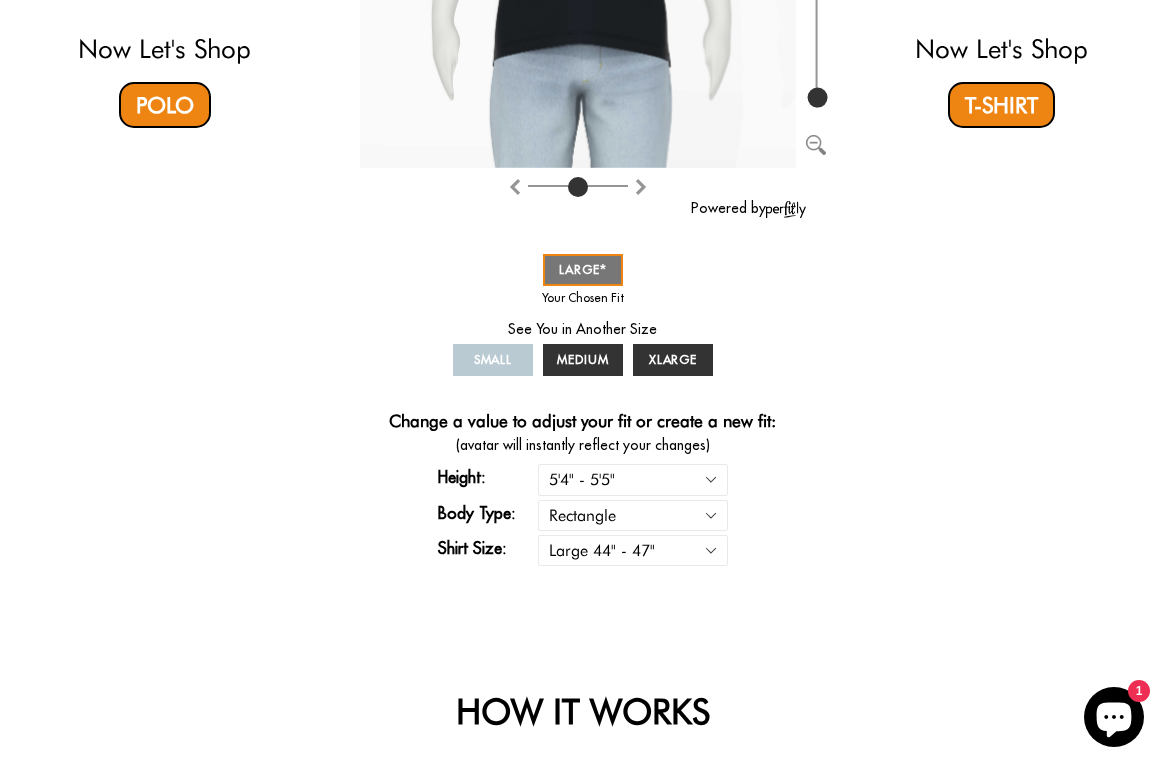 scroll, scrollTop: 557, scrollLeft: 0, axis: vertical 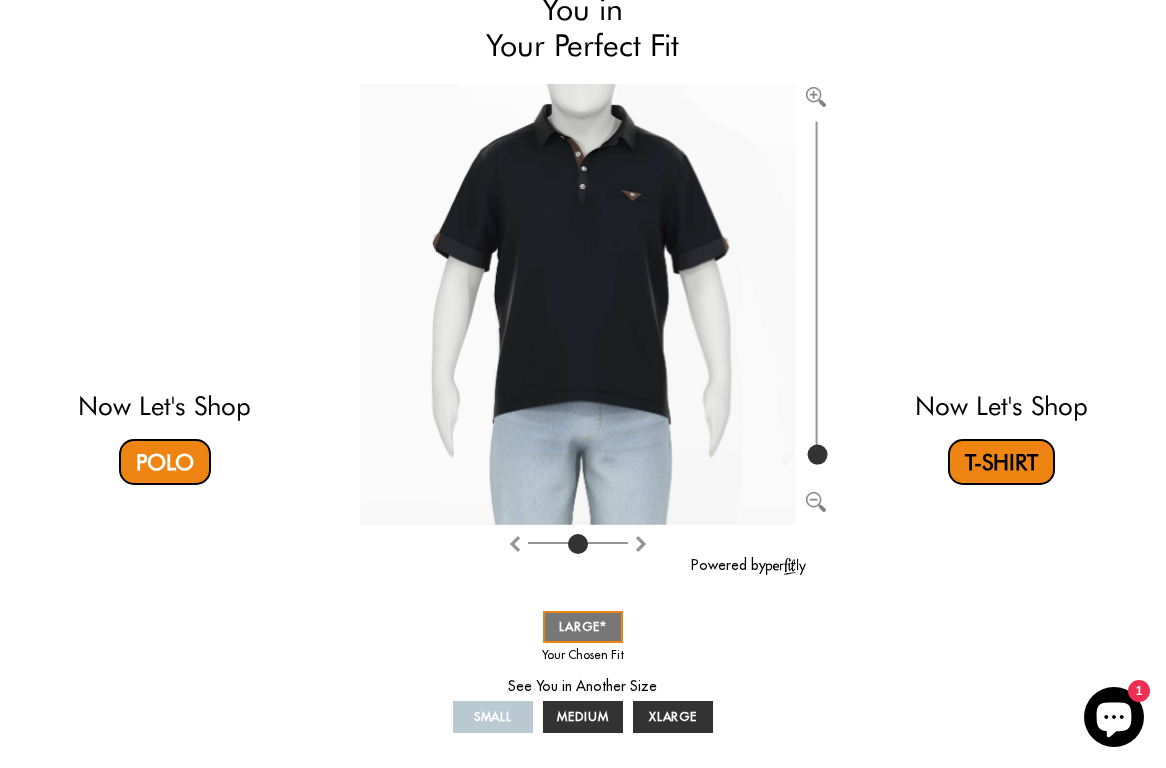 click on "T-Shirt" at bounding box center (1001, 462) 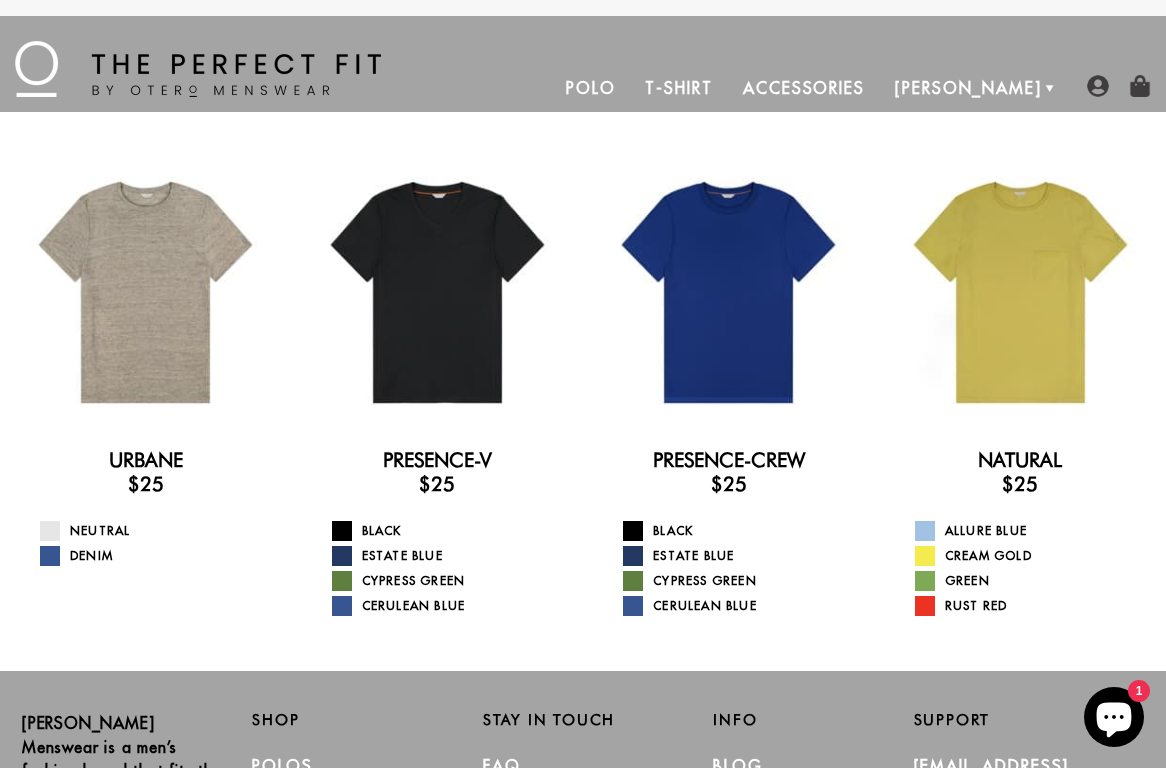 scroll, scrollTop: 0, scrollLeft: 0, axis: both 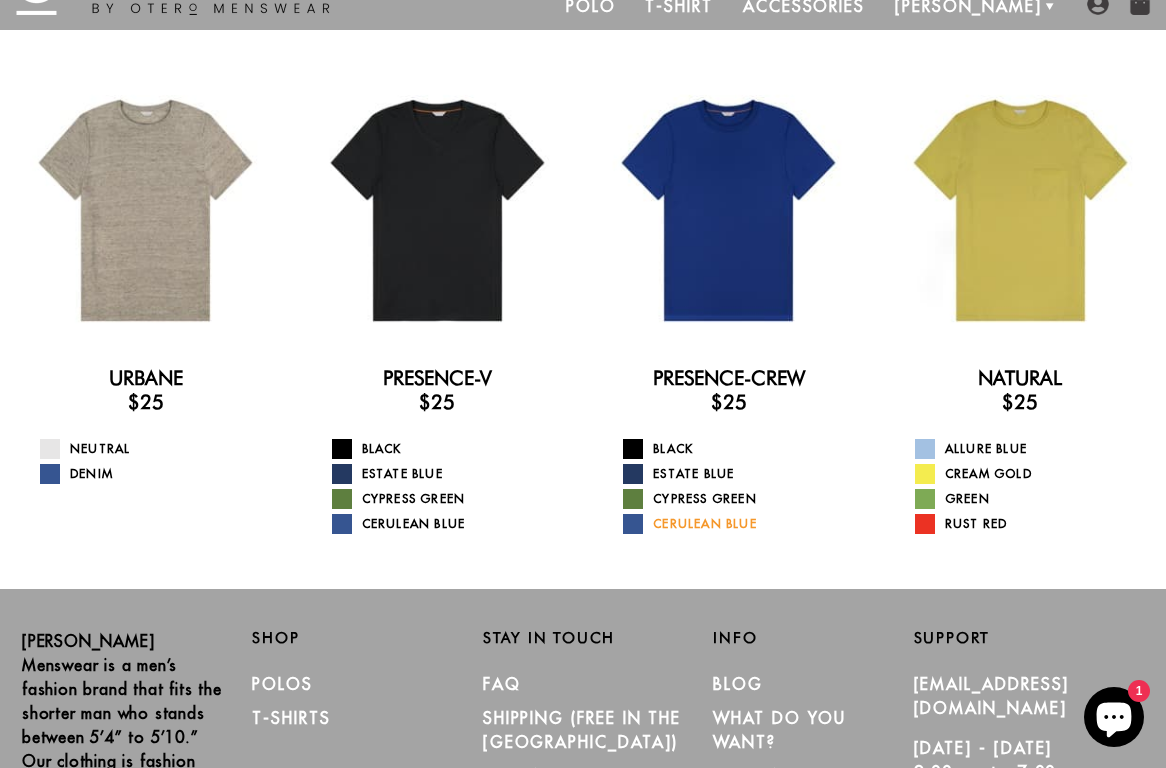 click at bounding box center [633, 524] 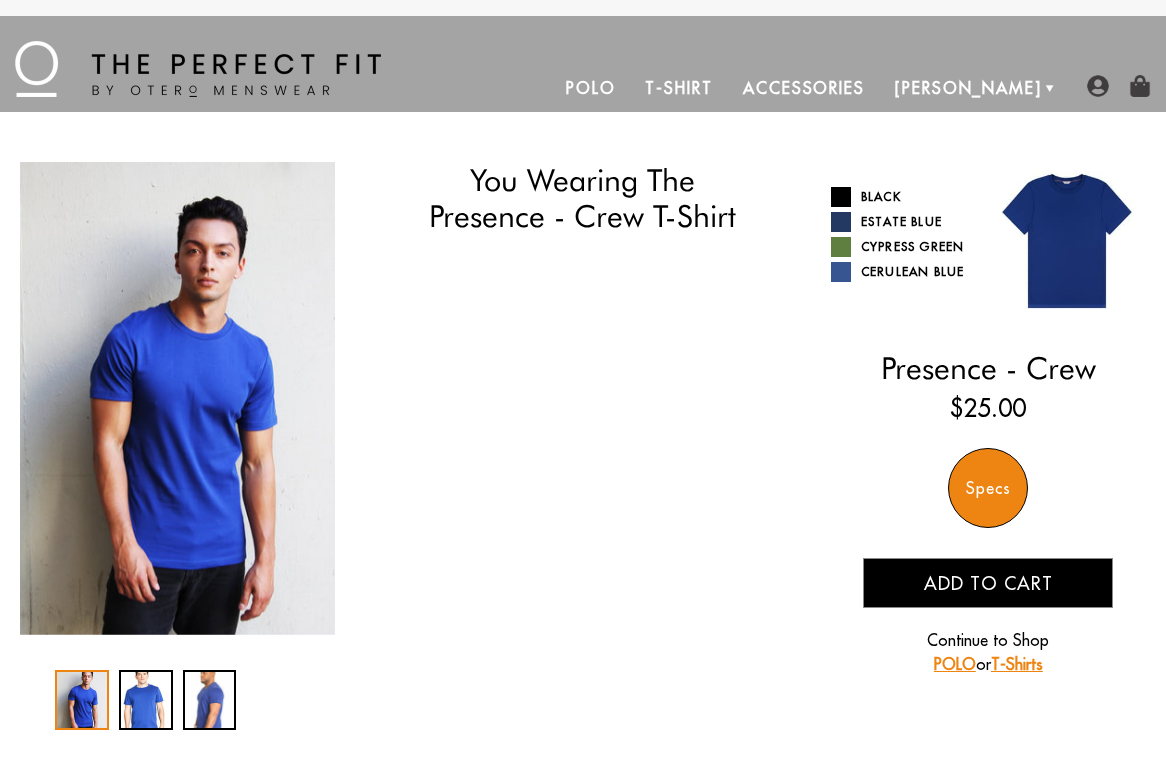 scroll, scrollTop: 0, scrollLeft: 0, axis: both 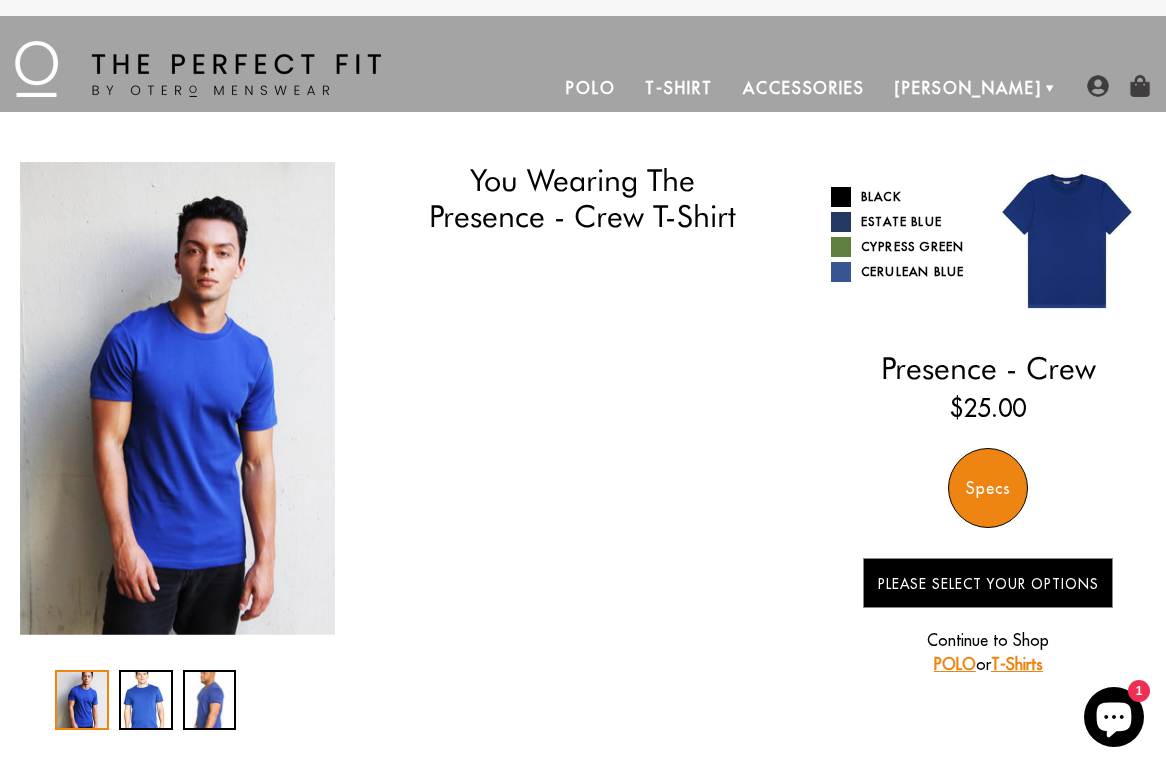 select on "L" 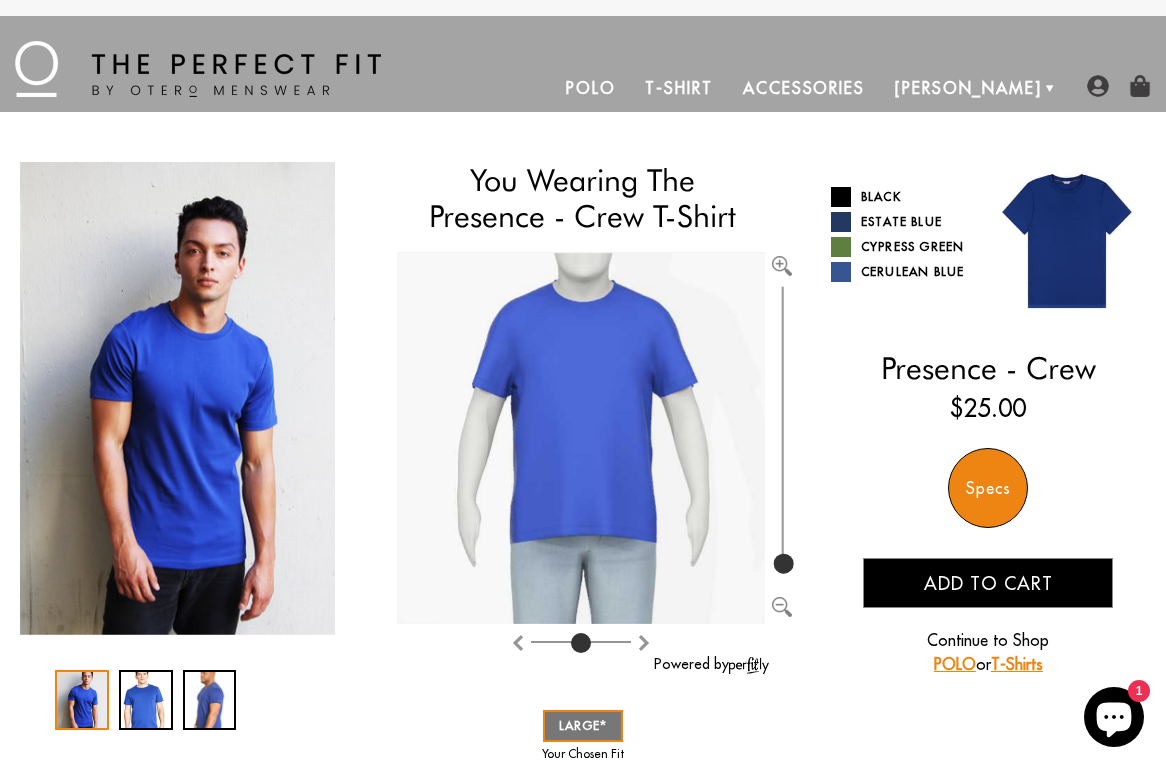click on "POLO" at bounding box center [955, 664] 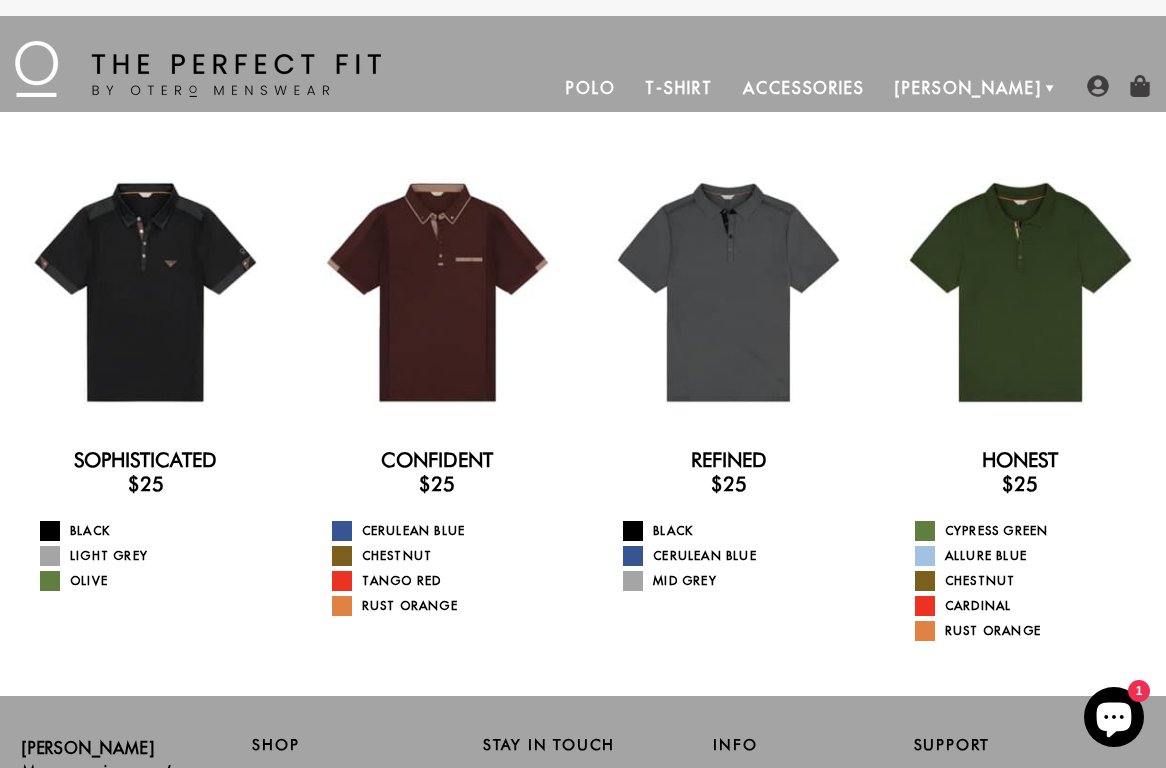 scroll, scrollTop: 0, scrollLeft: 0, axis: both 